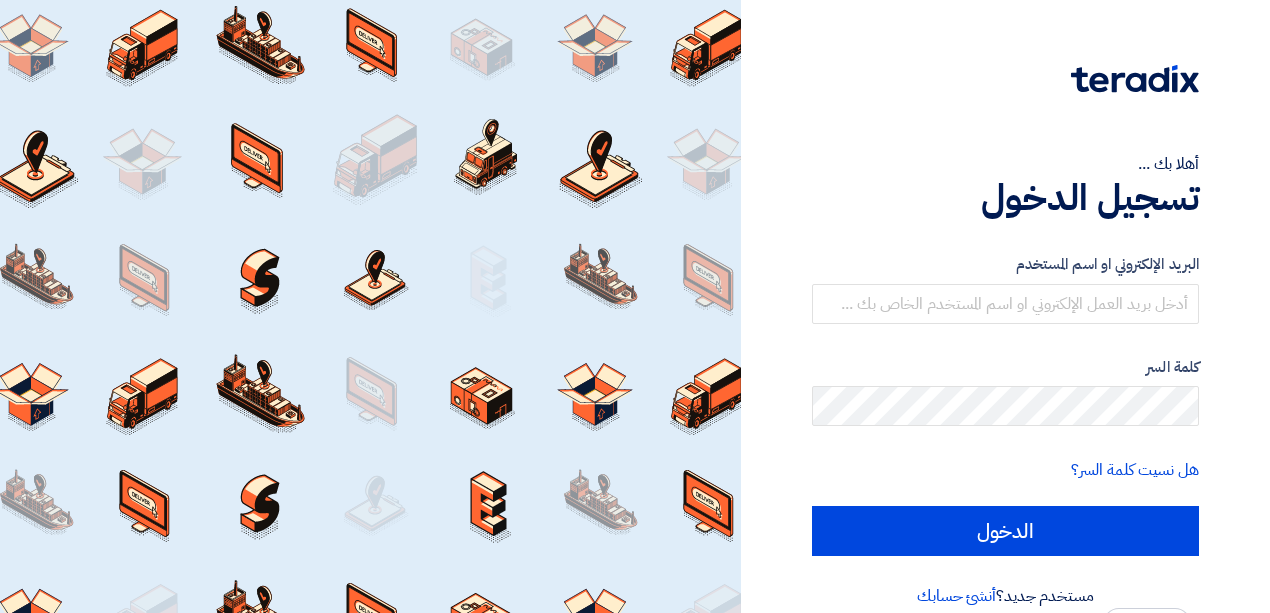 scroll, scrollTop: 0, scrollLeft: 0, axis: both 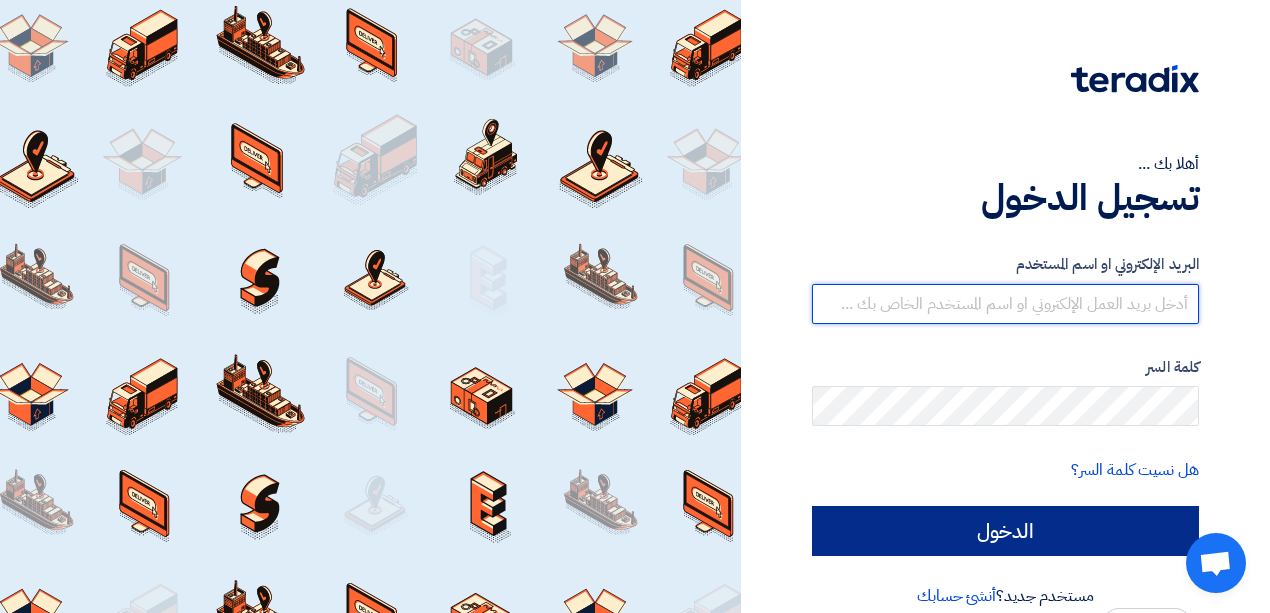 type on "[EMAIL_ADDRESS][DOMAIN_NAME]" 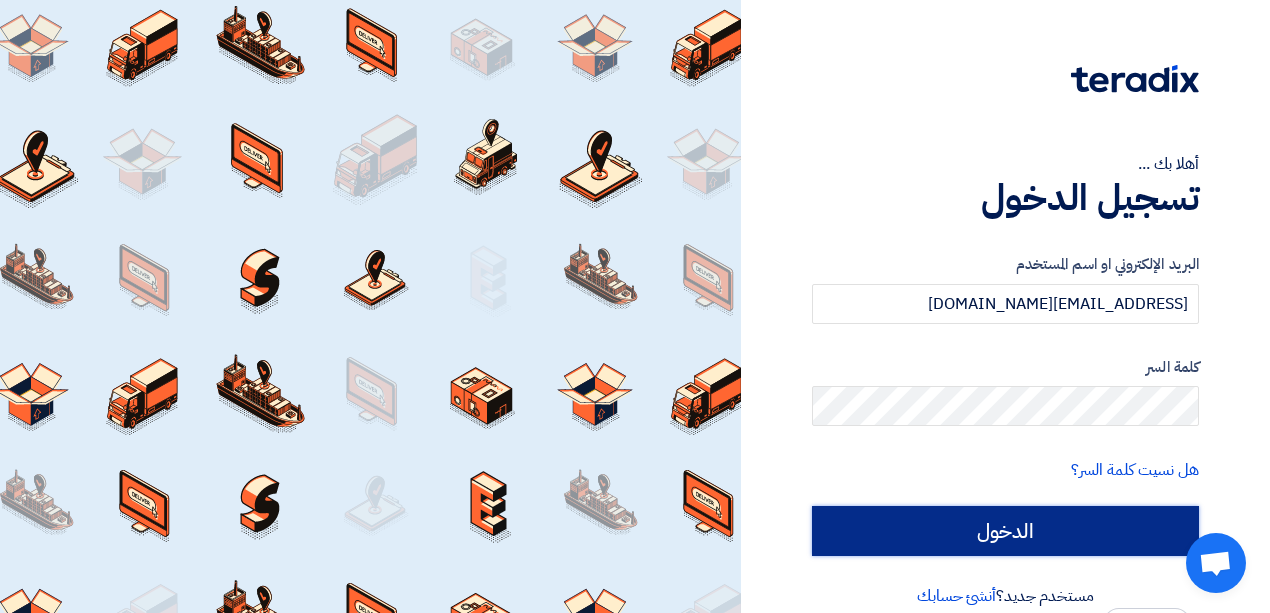 click on "الدخول" 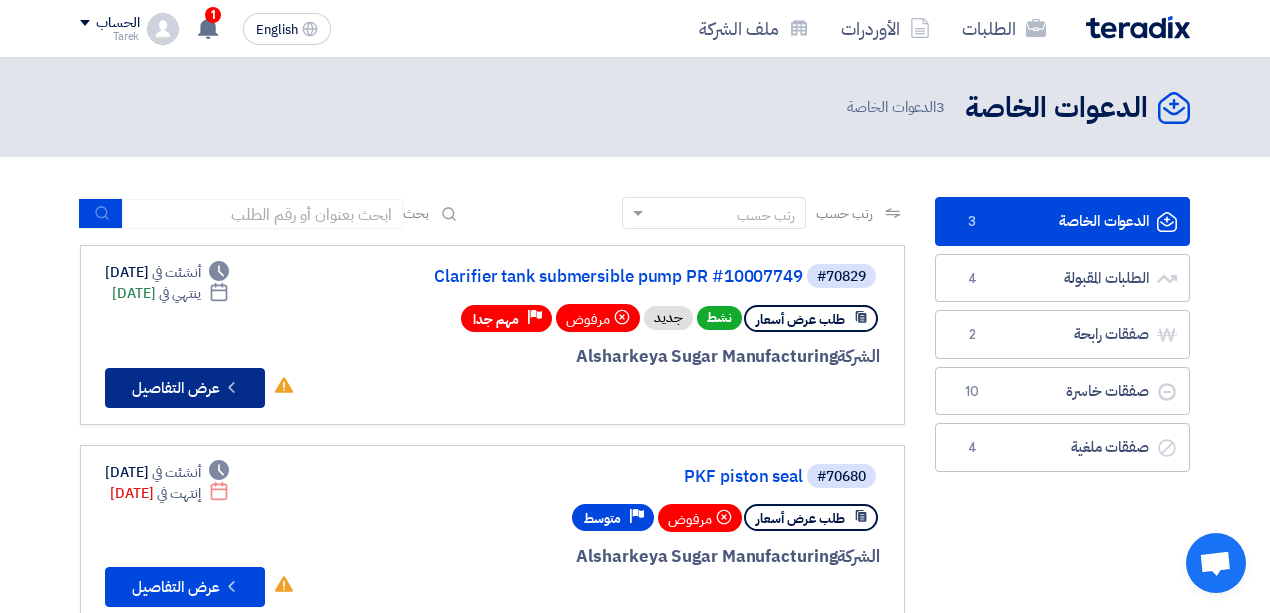 click on "Check details
عرض التفاصيل" 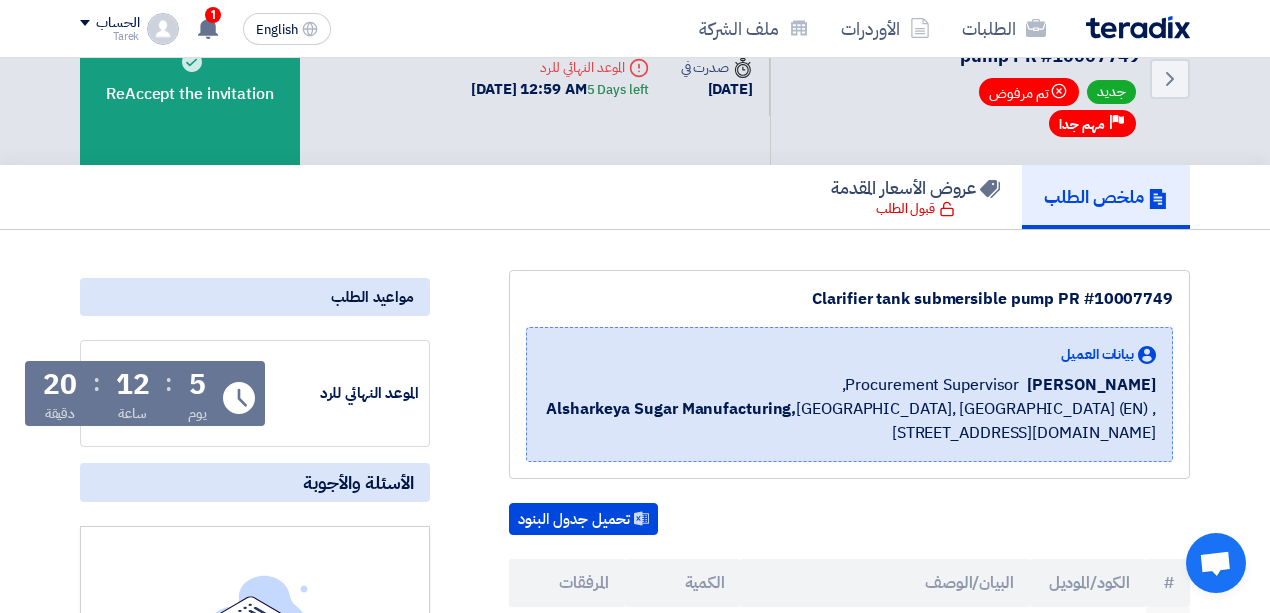 scroll, scrollTop: 0, scrollLeft: 0, axis: both 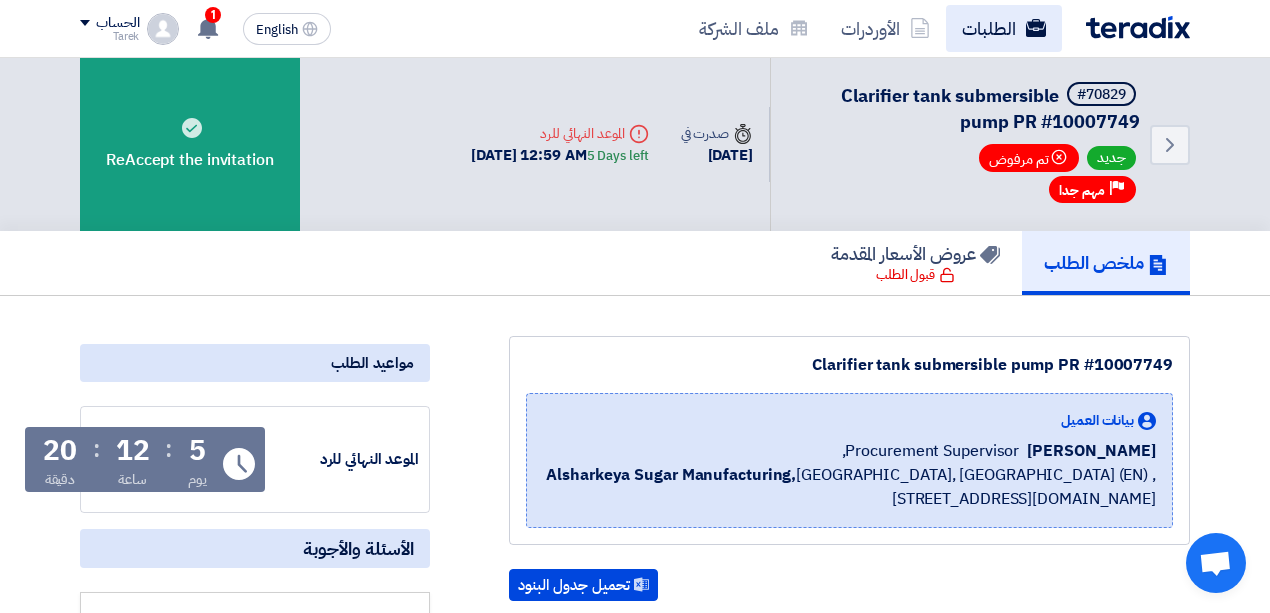 click on "الطلبات" 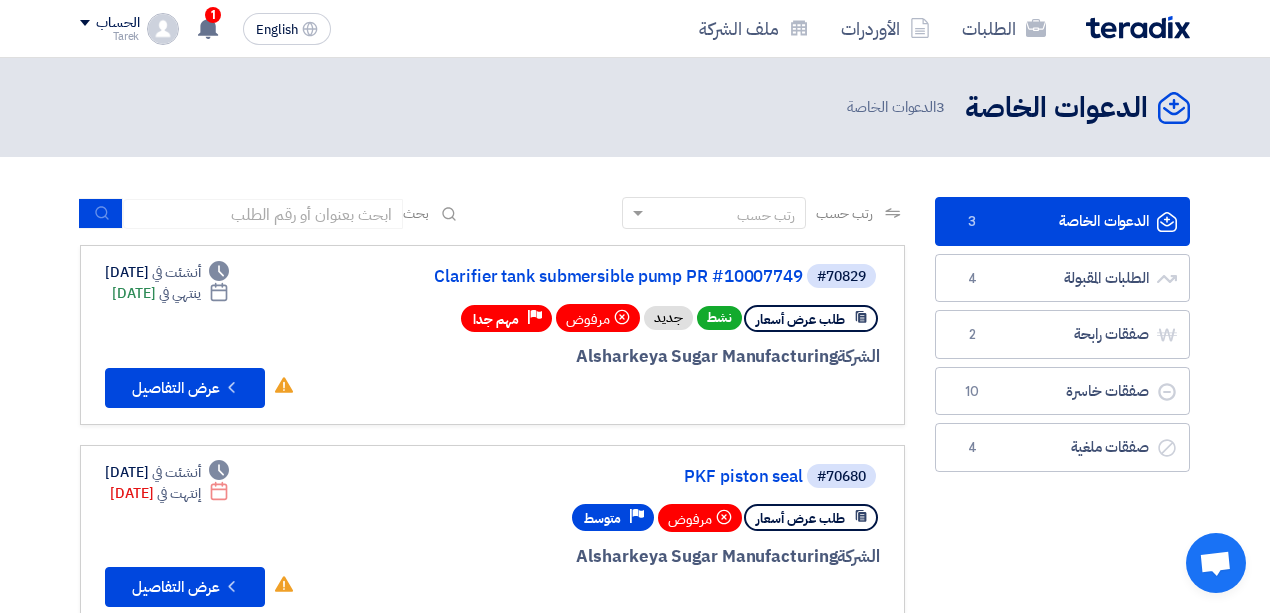 scroll, scrollTop: 66, scrollLeft: 0, axis: vertical 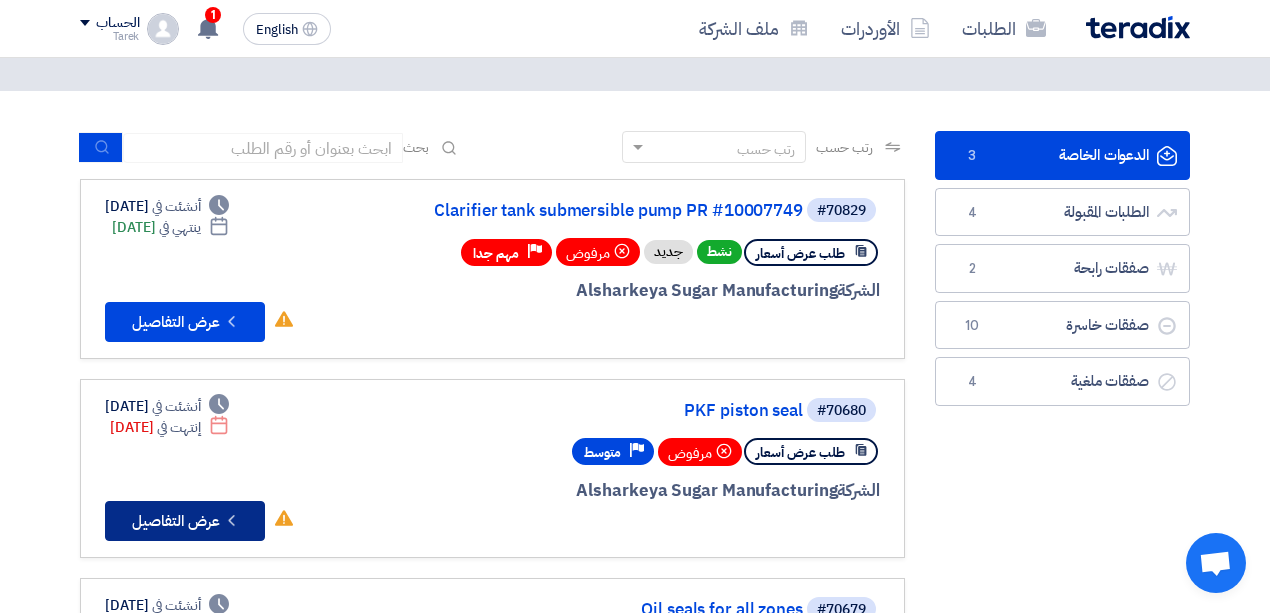 click on "Check details
عرض التفاصيل" 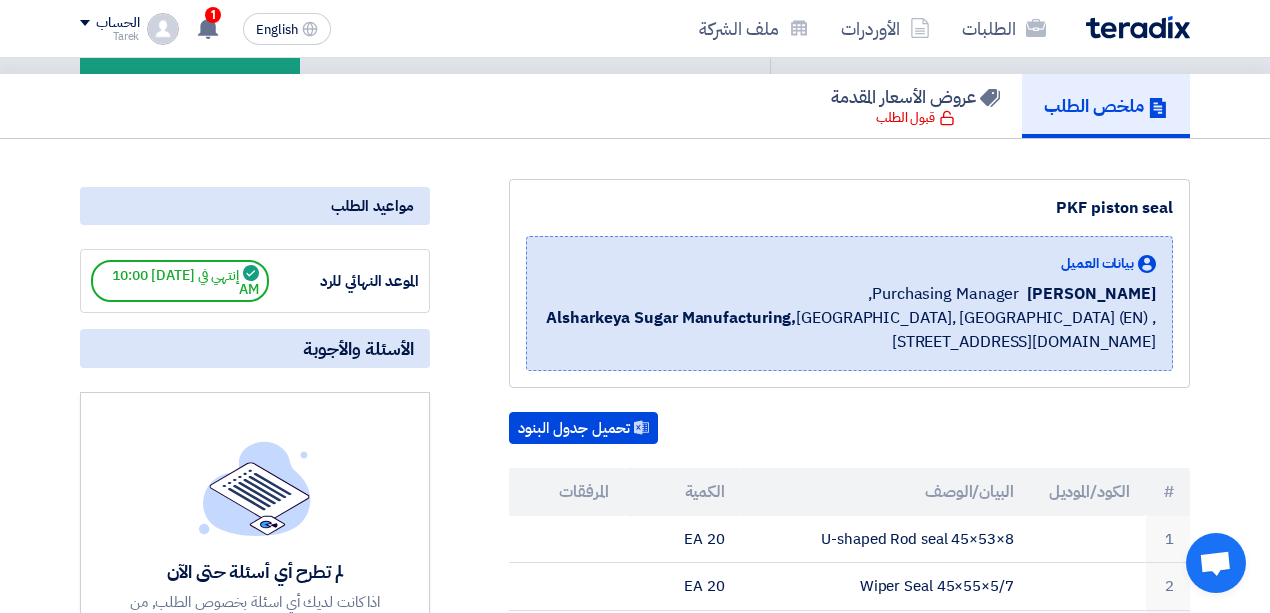 scroll, scrollTop: 66, scrollLeft: 0, axis: vertical 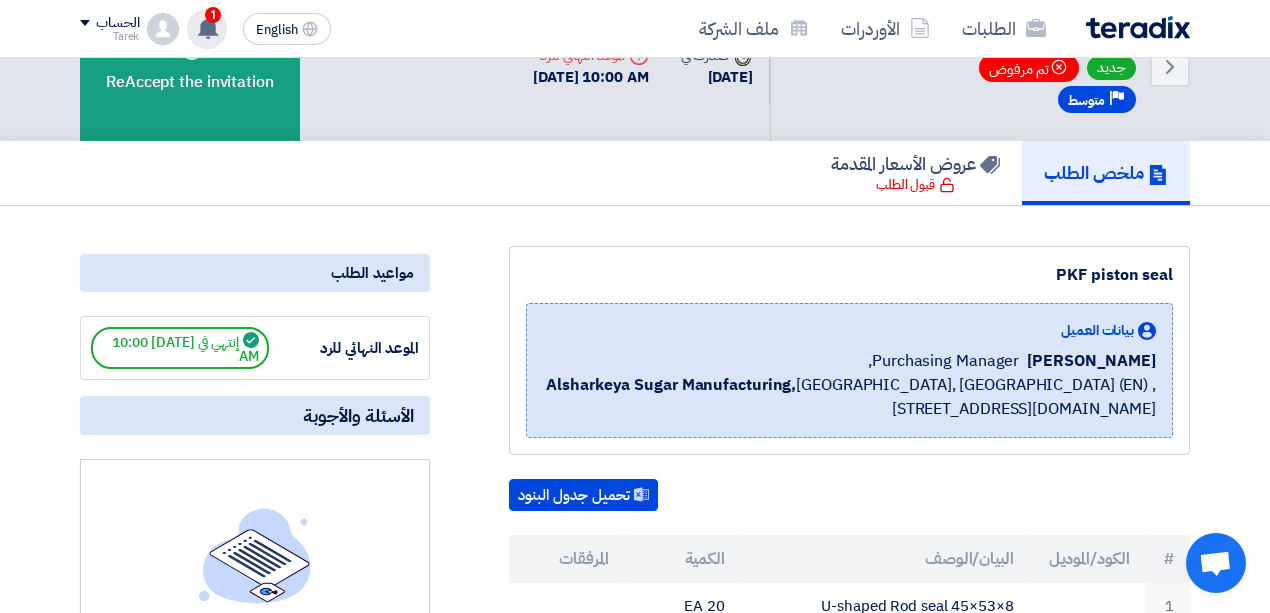 click 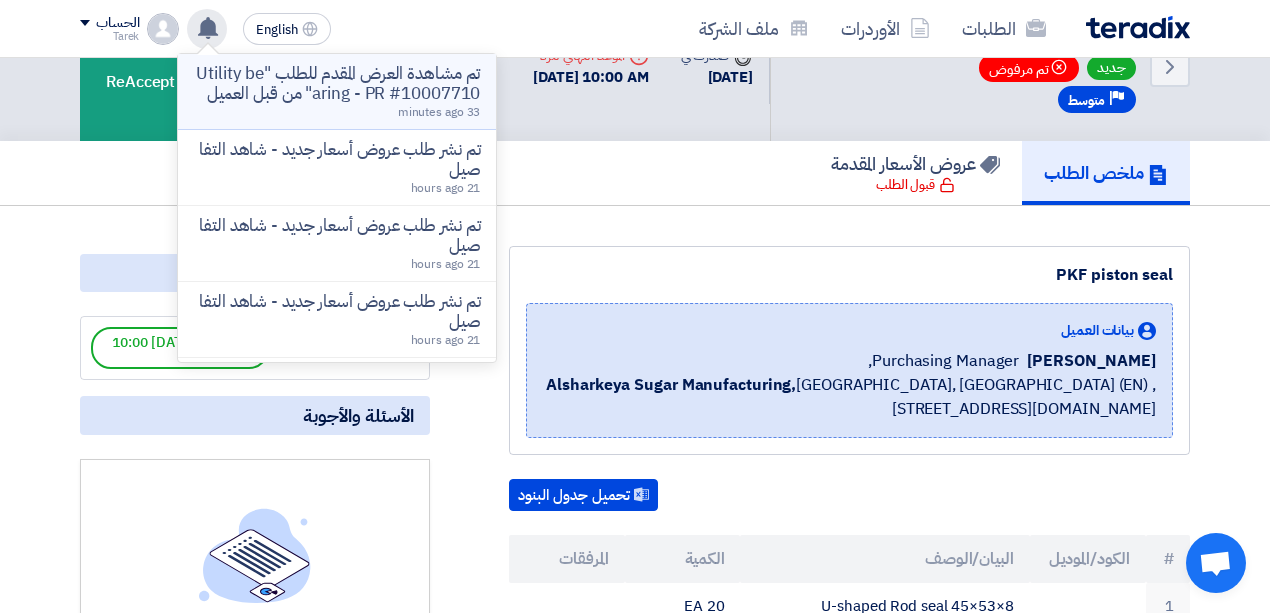 click on "تم مشاهدة العرض المقدم للطلب "Utility bearing - PR #10007710" من قبل العميل" 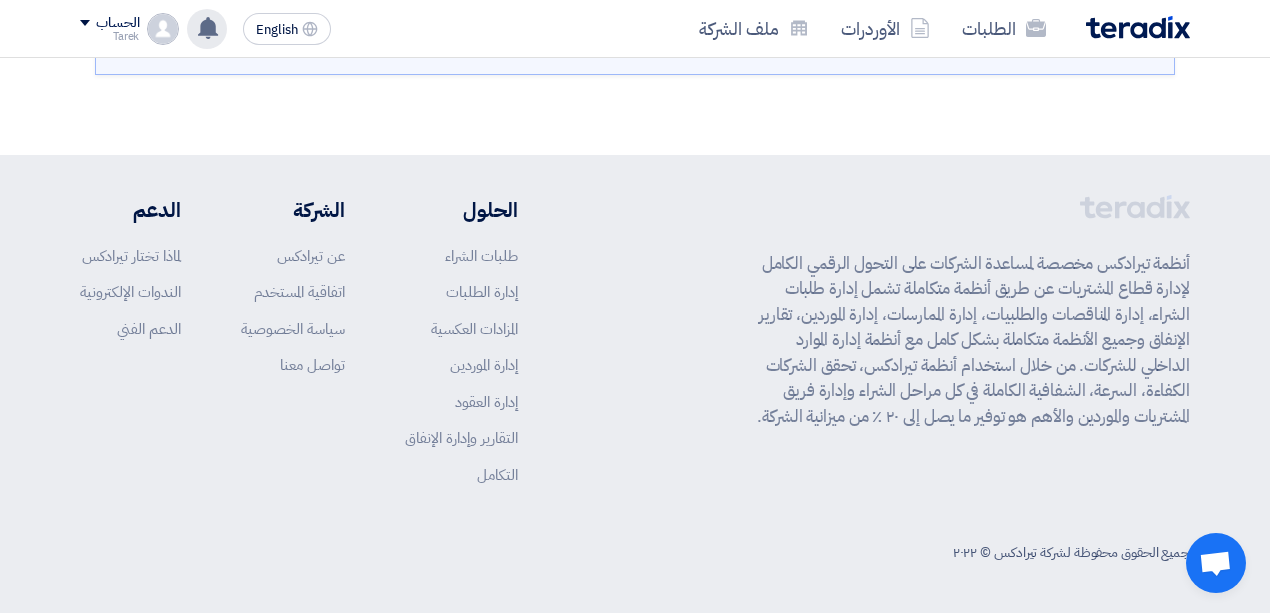 scroll, scrollTop: 0, scrollLeft: 0, axis: both 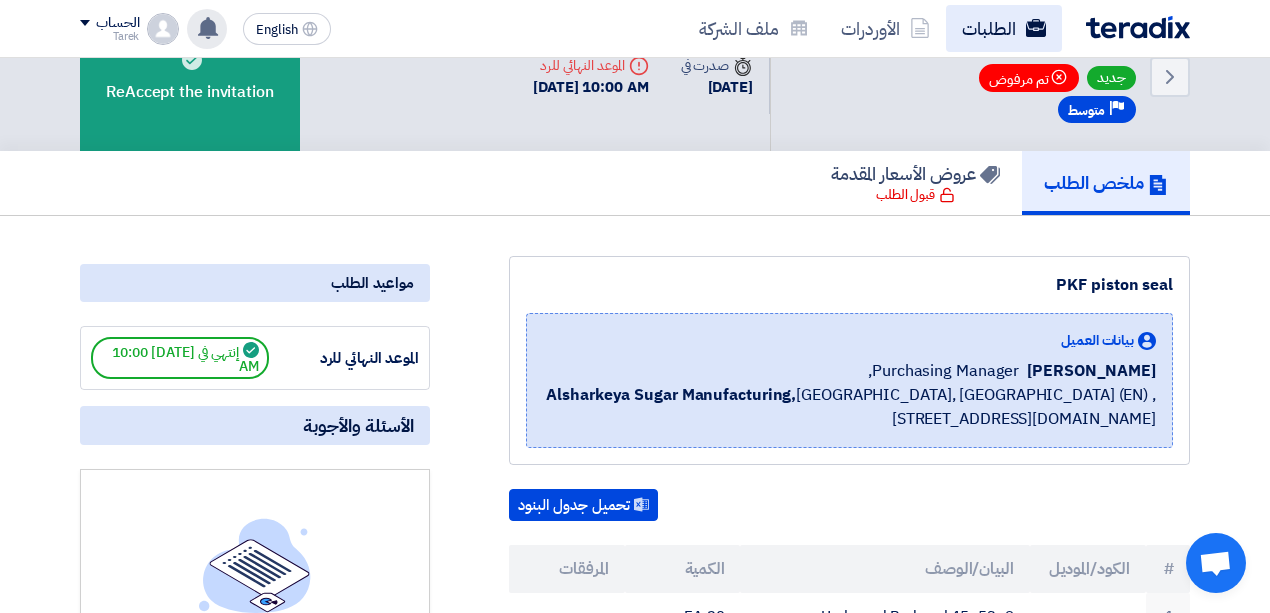 click on "الطلبات" 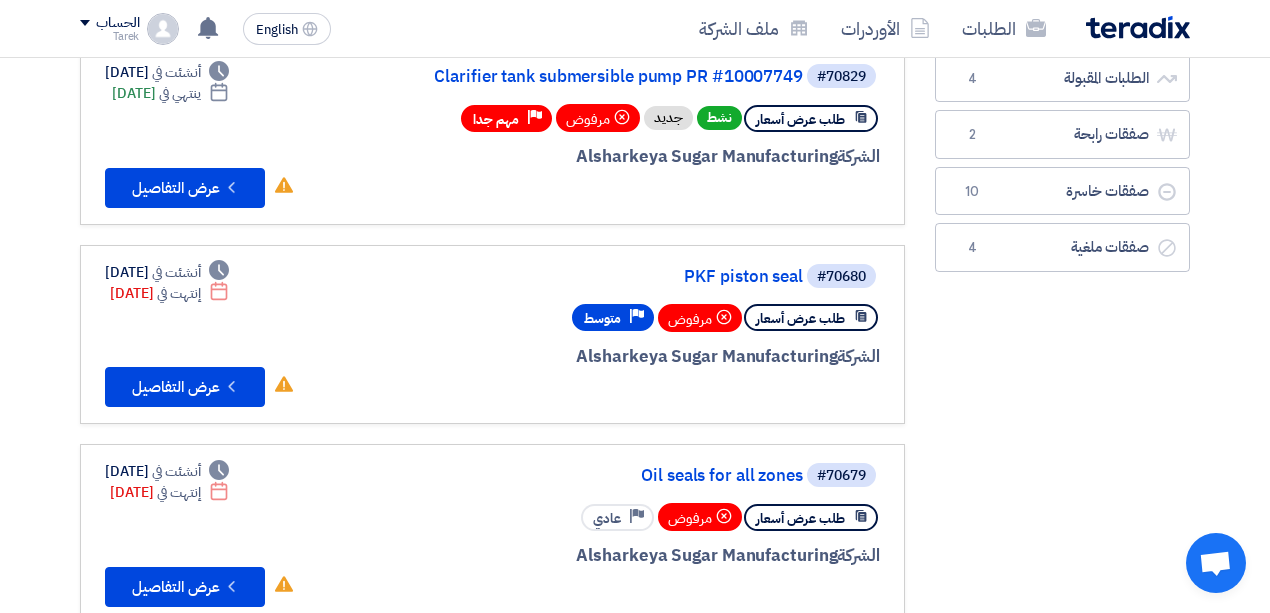 scroll, scrollTop: 66, scrollLeft: 0, axis: vertical 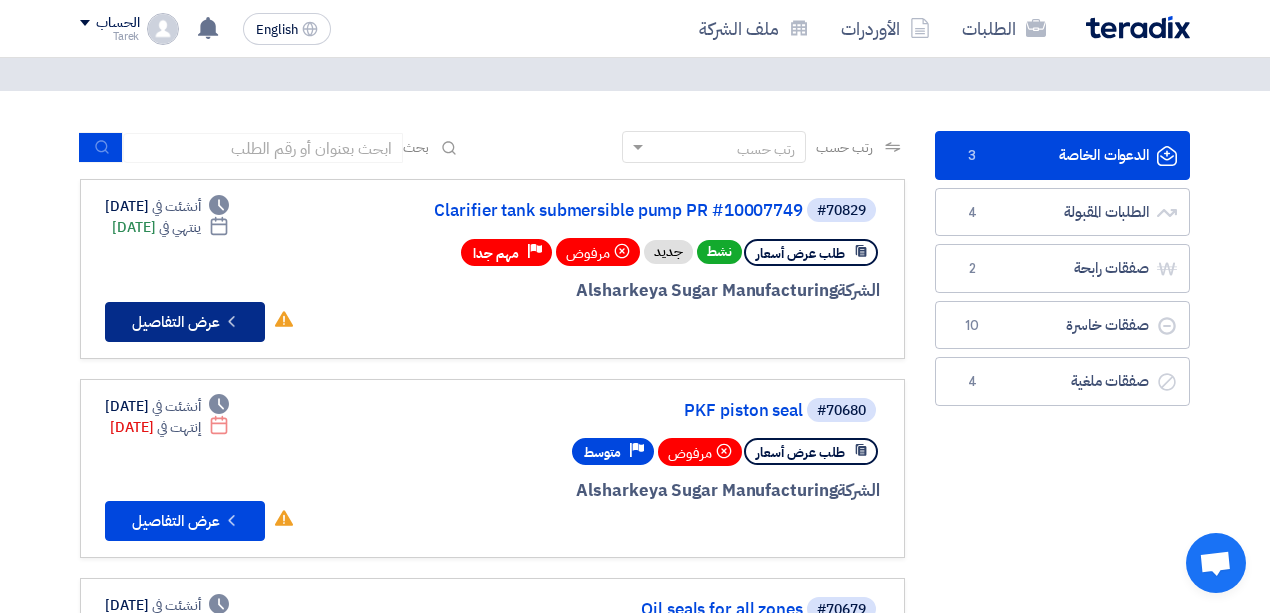 click on "Check details
عرض التفاصيل" 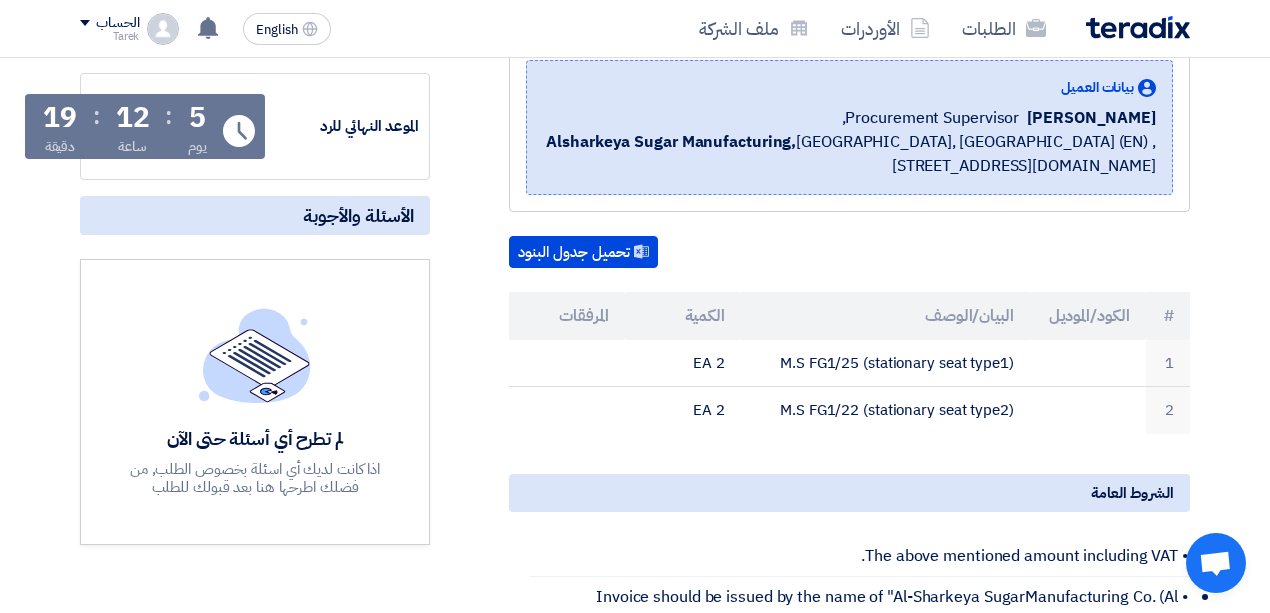 scroll, scrollTop: 0, scrollLeft: 0, axis: both 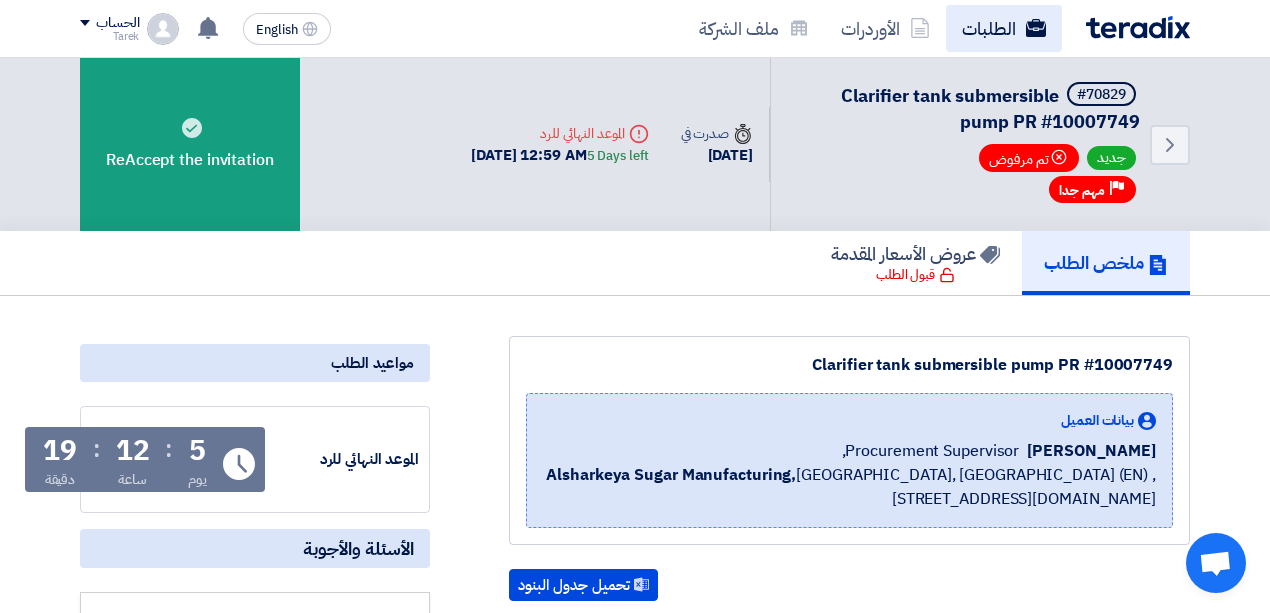 click on "الطلبات" 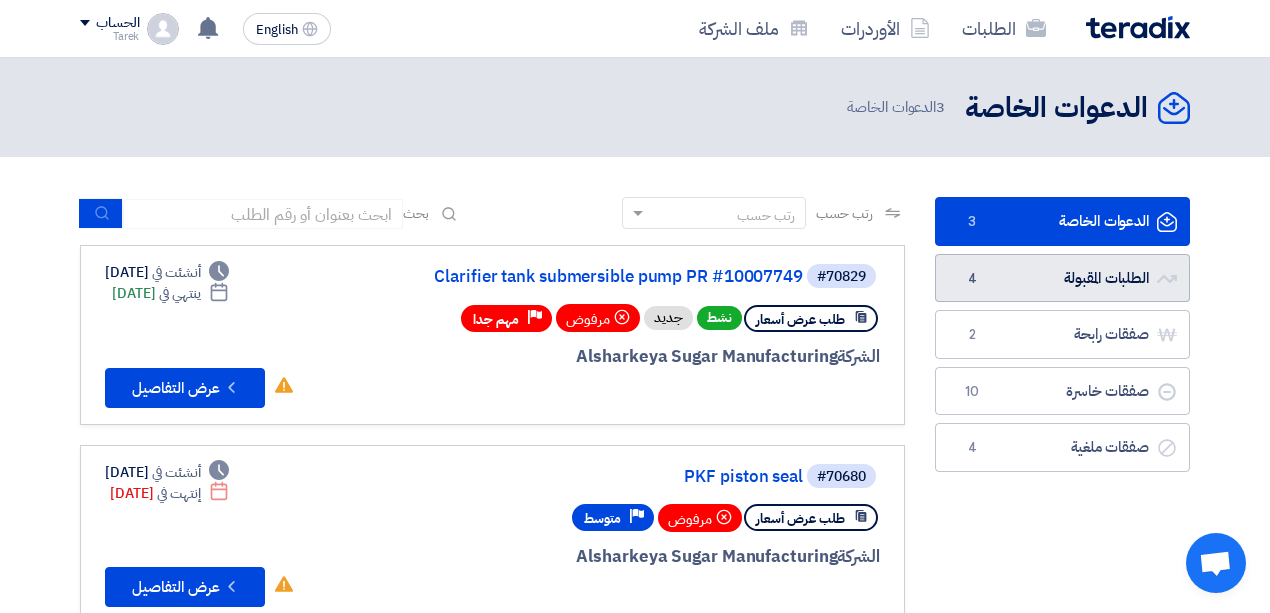 click on "الطلبات المقبولة
الطلبات المقبولة
4" 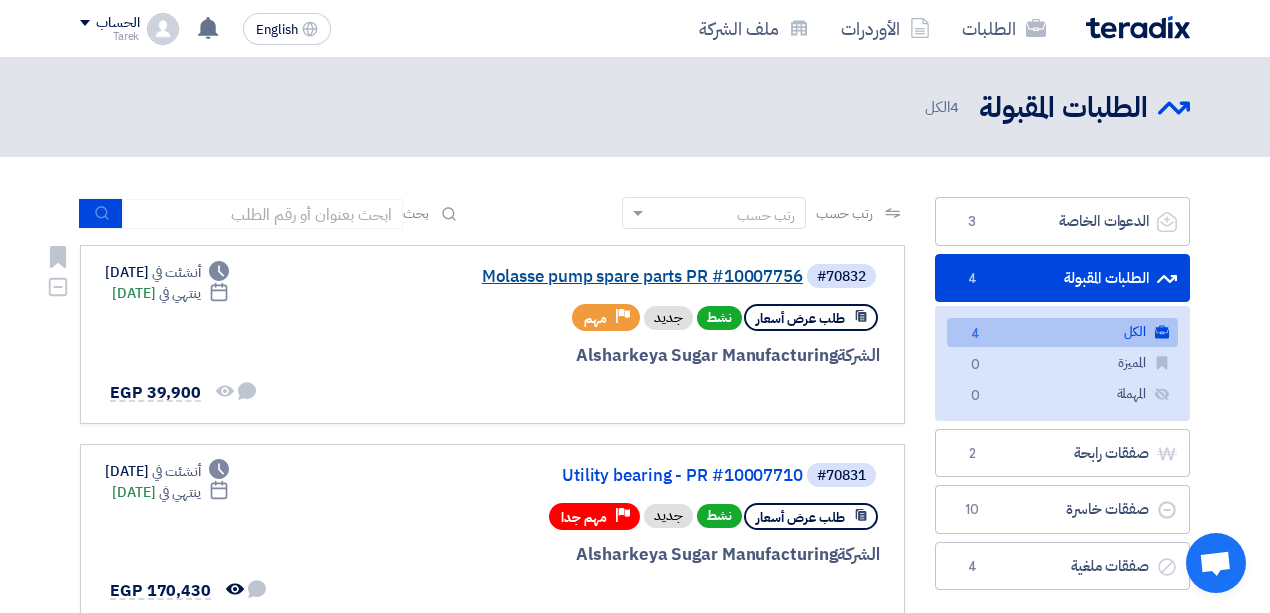 click on "Molasse pump spare parts PR #10007756" 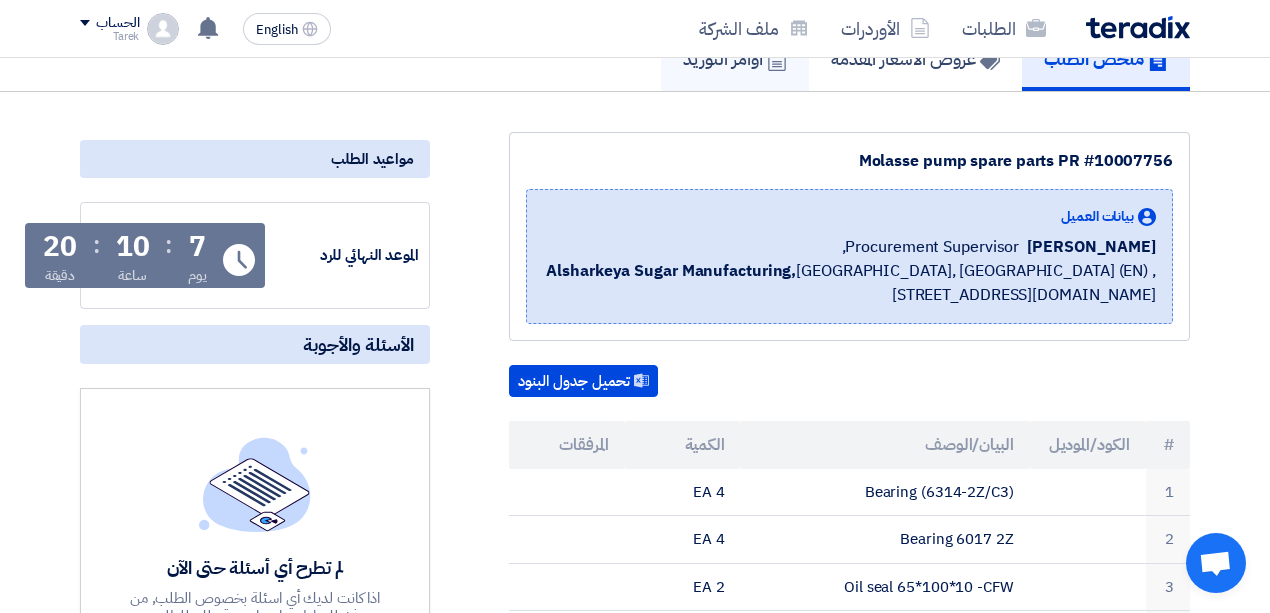 scroll, scrollTop: 266, scrollLeft: 0, axis: vertical 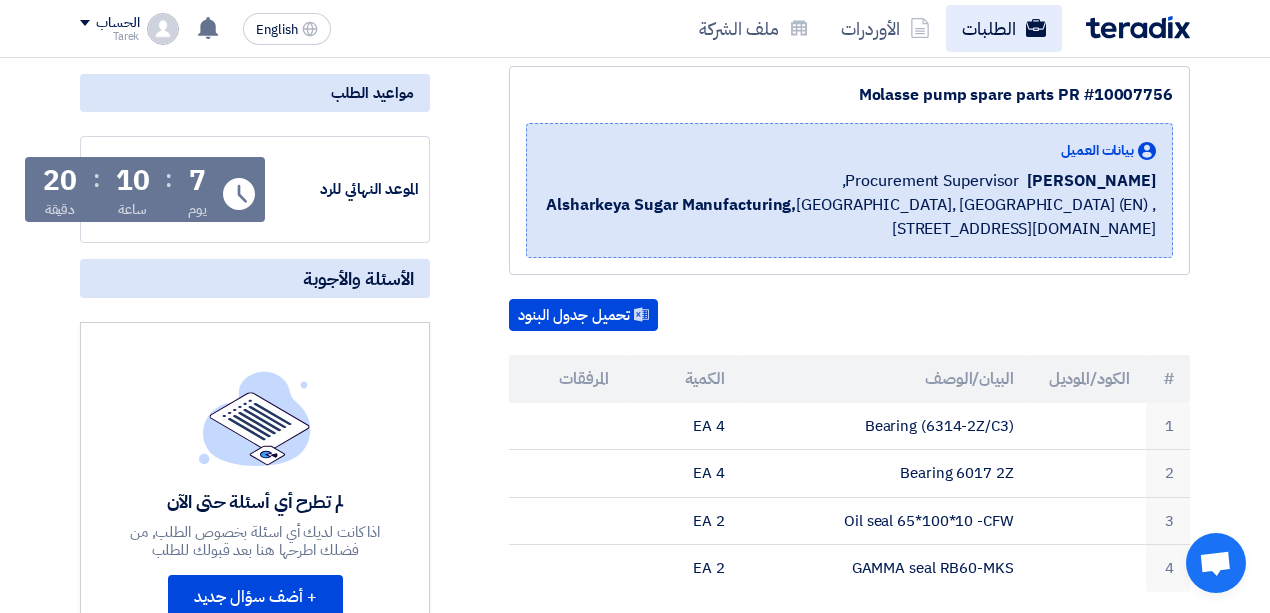 click on "الطلبات" 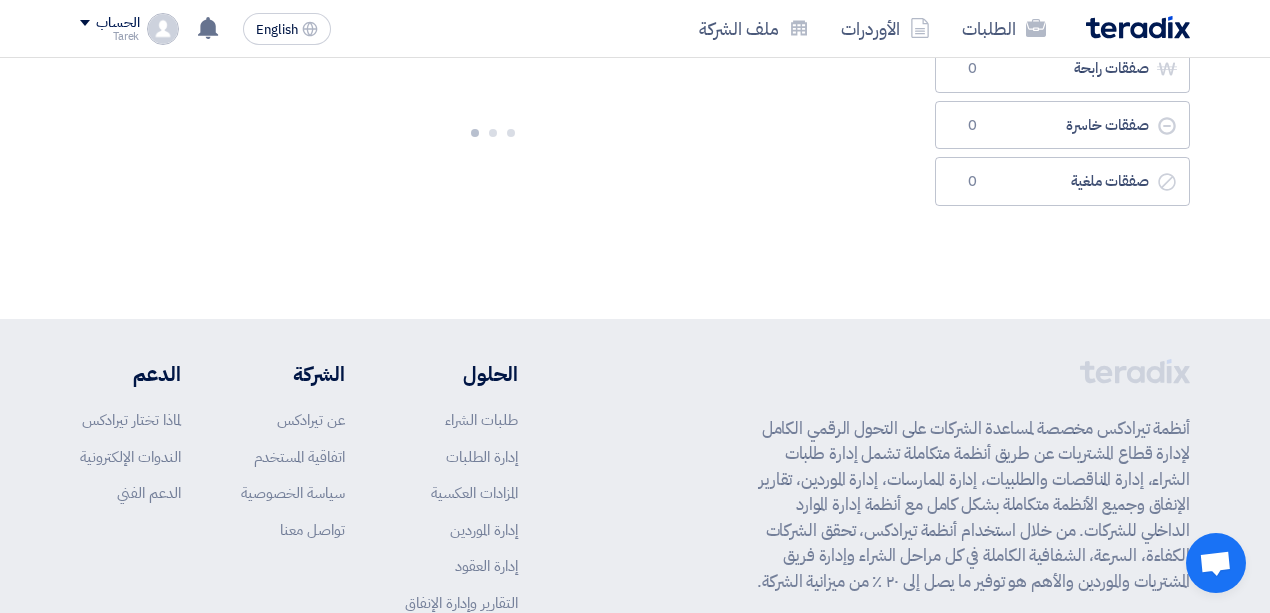 scroll, scrollTop: 0, scrollLeft: 0, axis: both 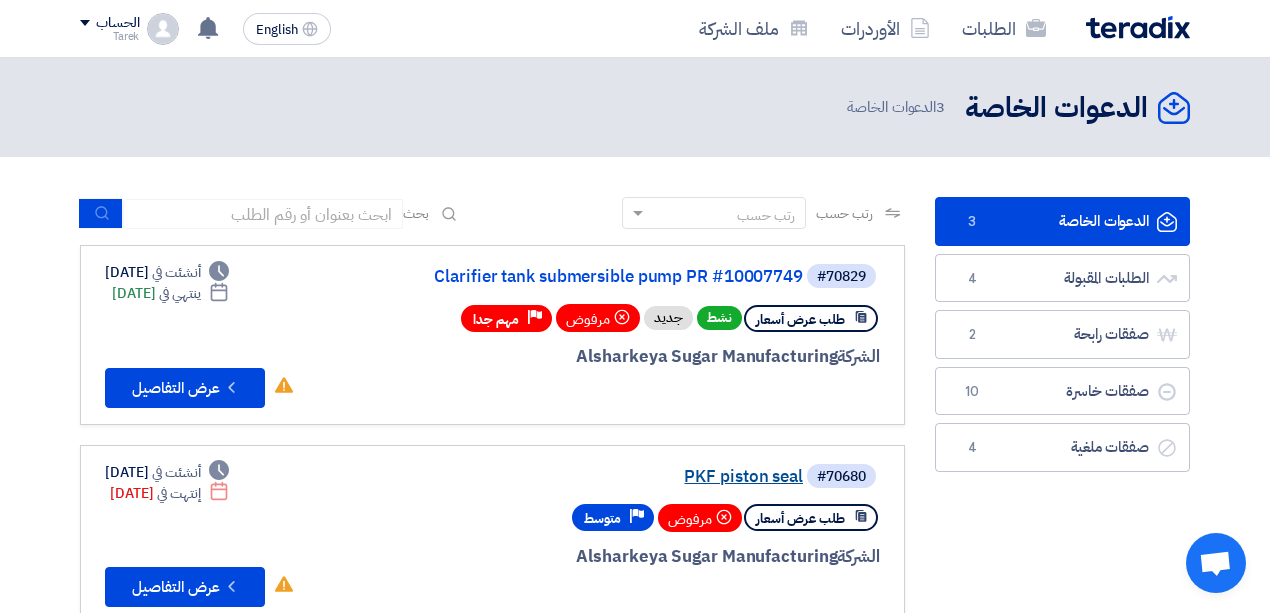 click on "PKF piston seal" 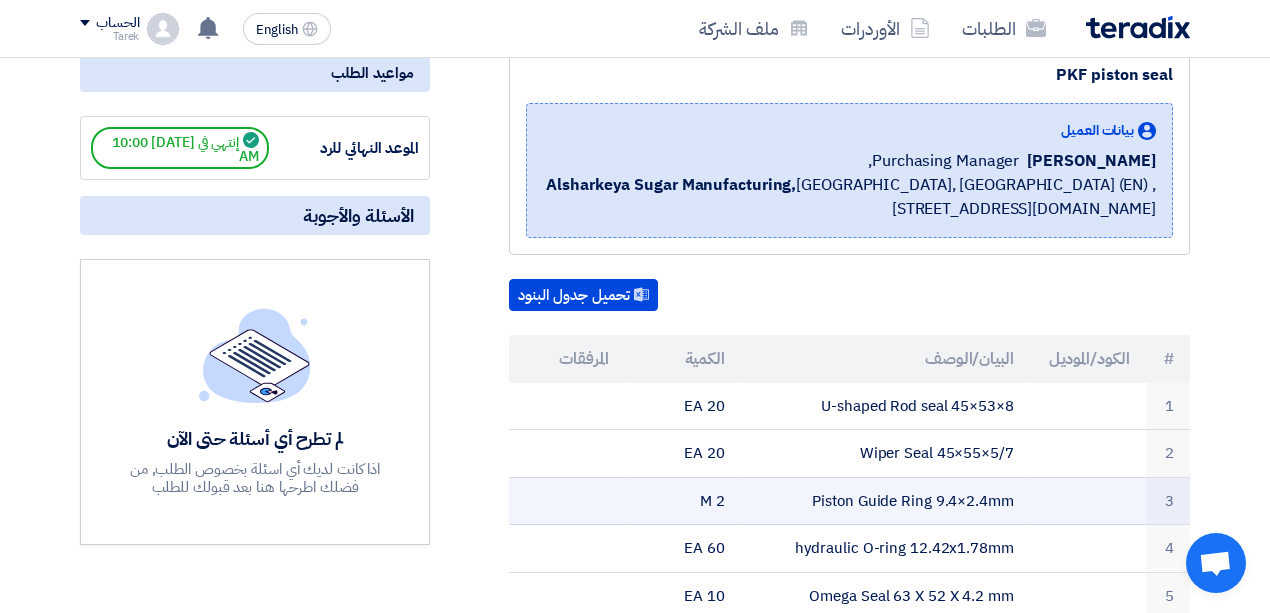 scroll, scrollTop: 200, scrollLeft: 0, axis: vertical 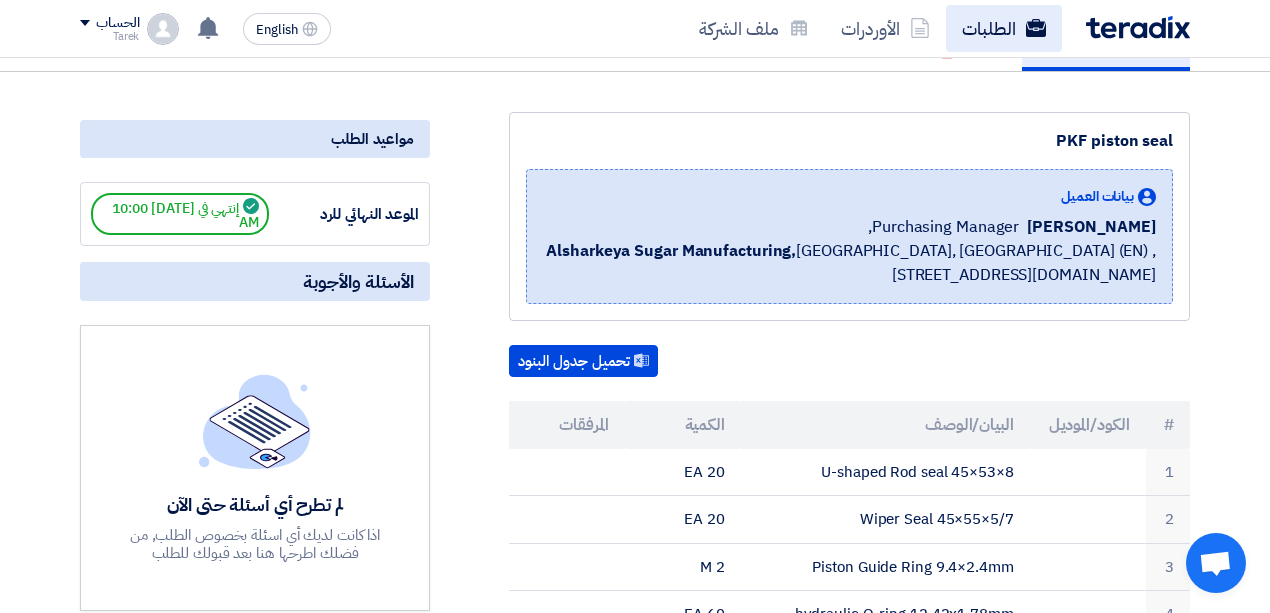 click on "الطلبات" 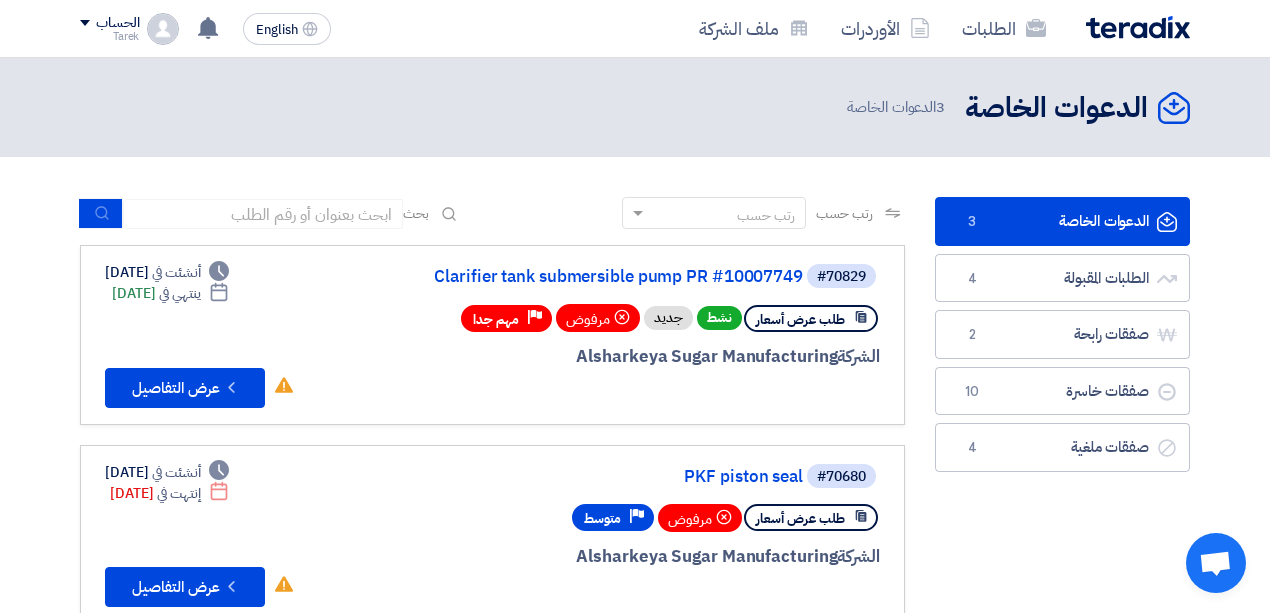 scroll, scrollTop: 133, scrollLeft: 0, axis: vertical 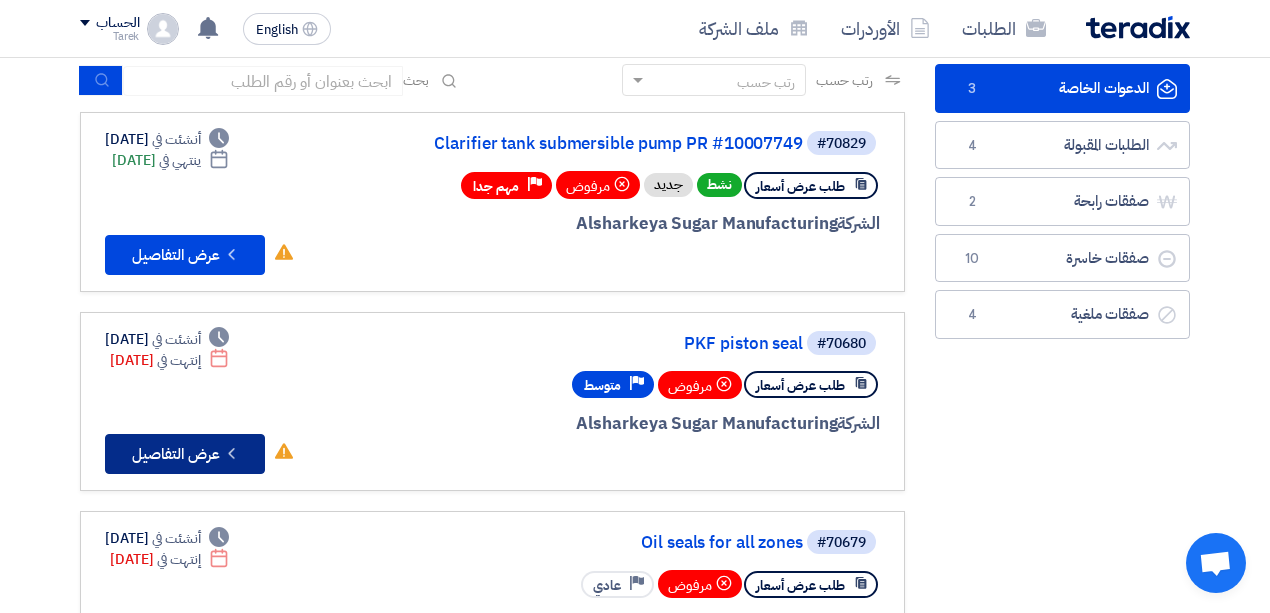 click on "Check details
عرض التفاصيل" 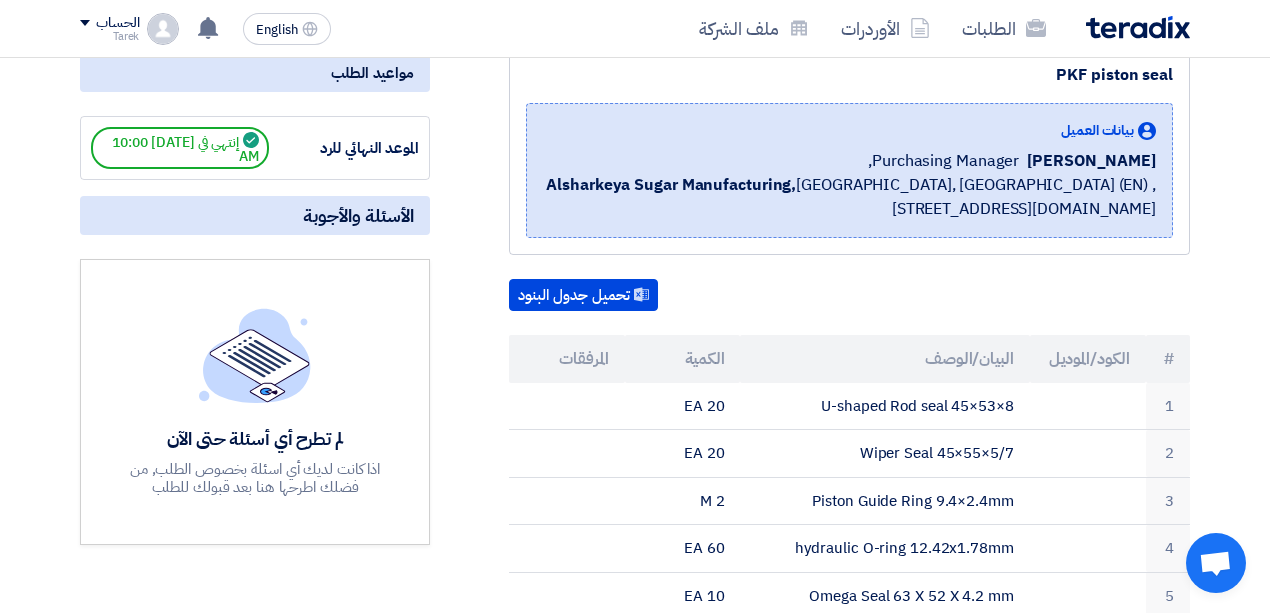 scroll, scrollTop: 333, scrollLeft: 0, axis: vertical 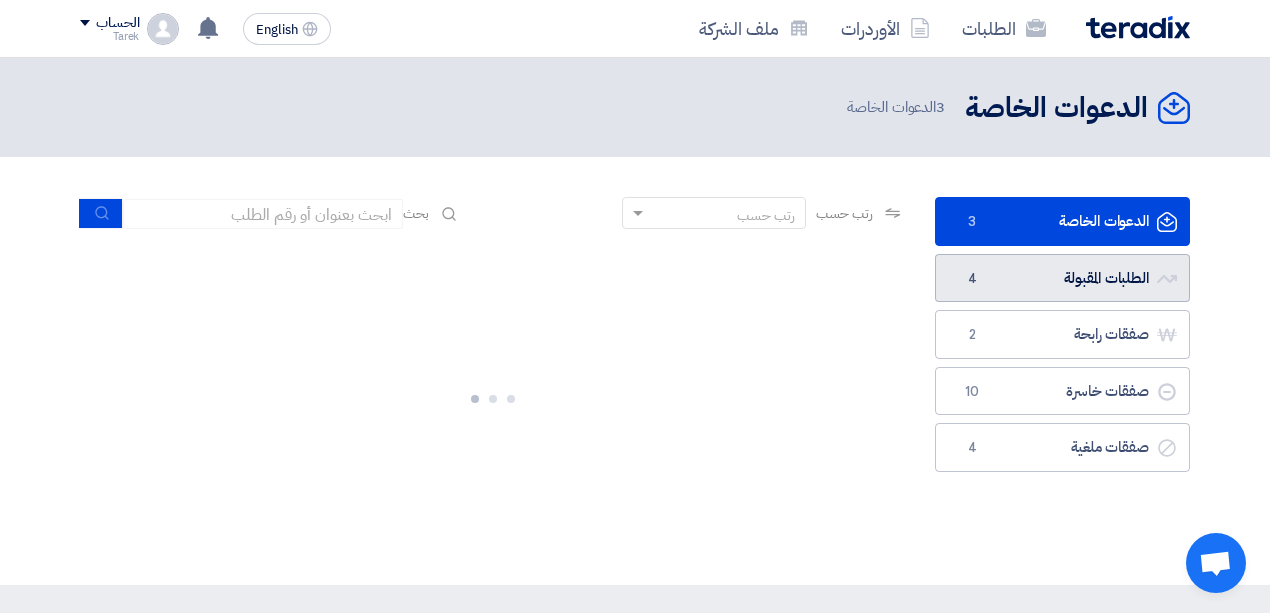 click on "الطلبات المقبولة
الطلبات المقبولة
4" 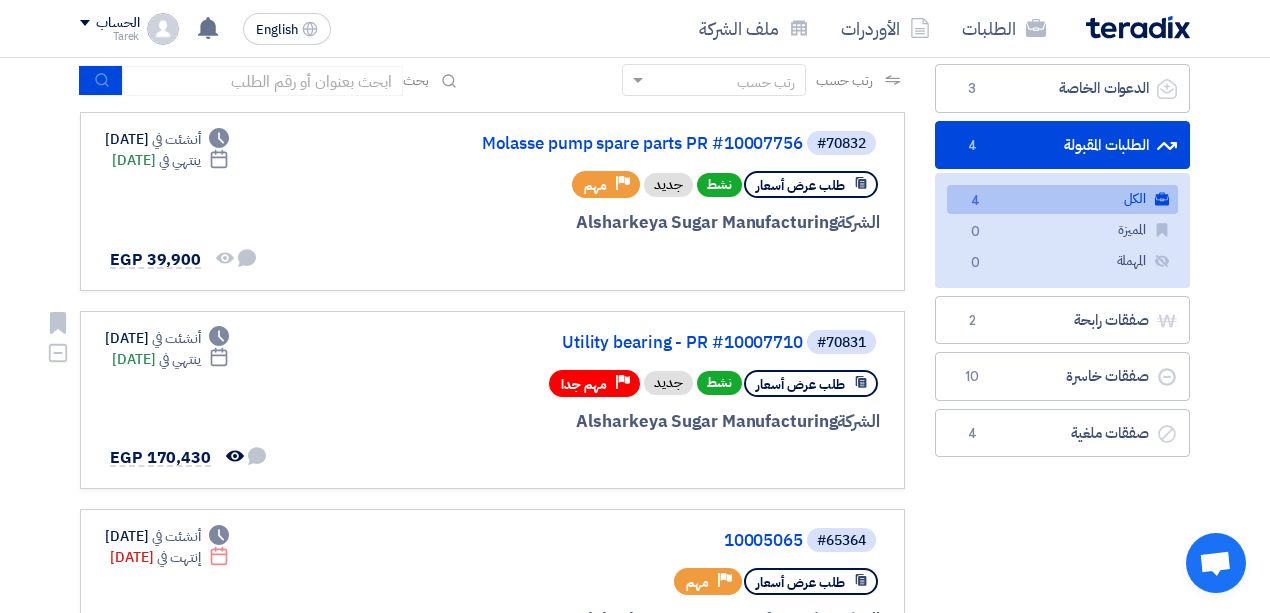 scroll, scrollTop: 266, scrollLeft: 0, axis: vertical 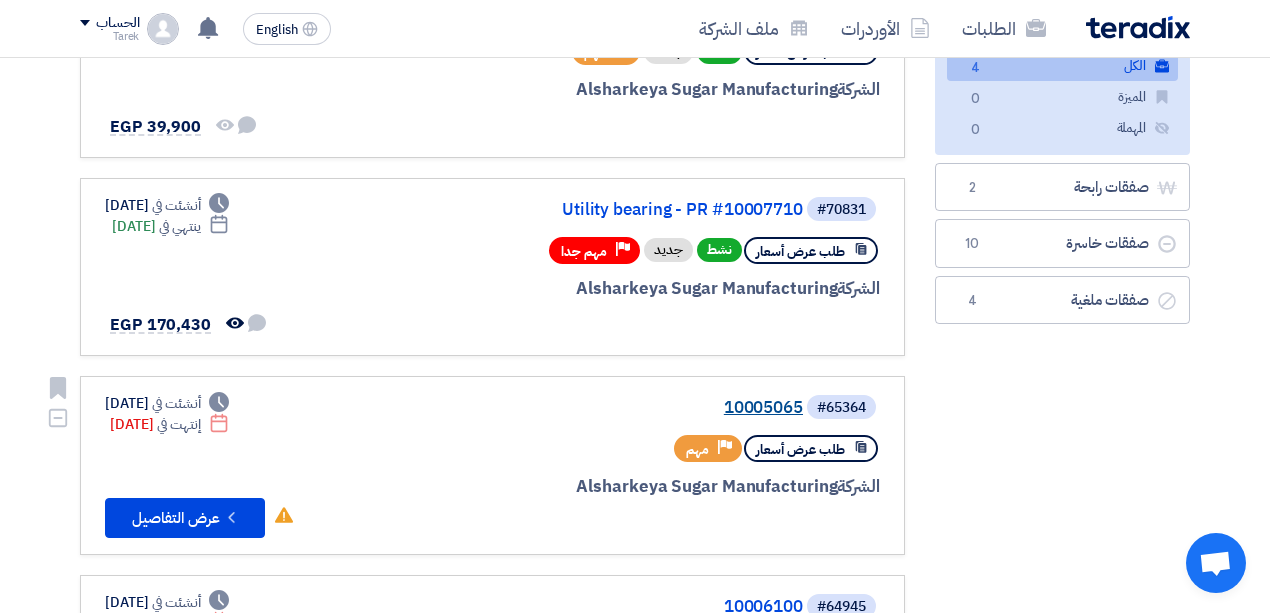 click on "10005065" 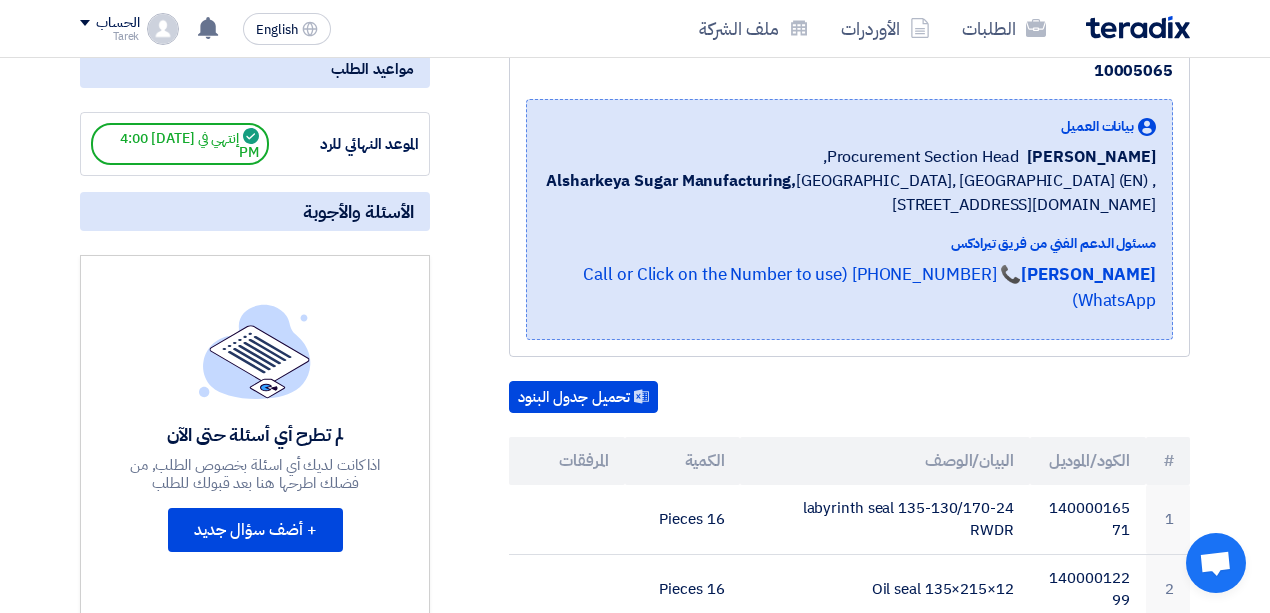 scroll, scrollTop: 333, scrollLeft: 0, axis: vertical 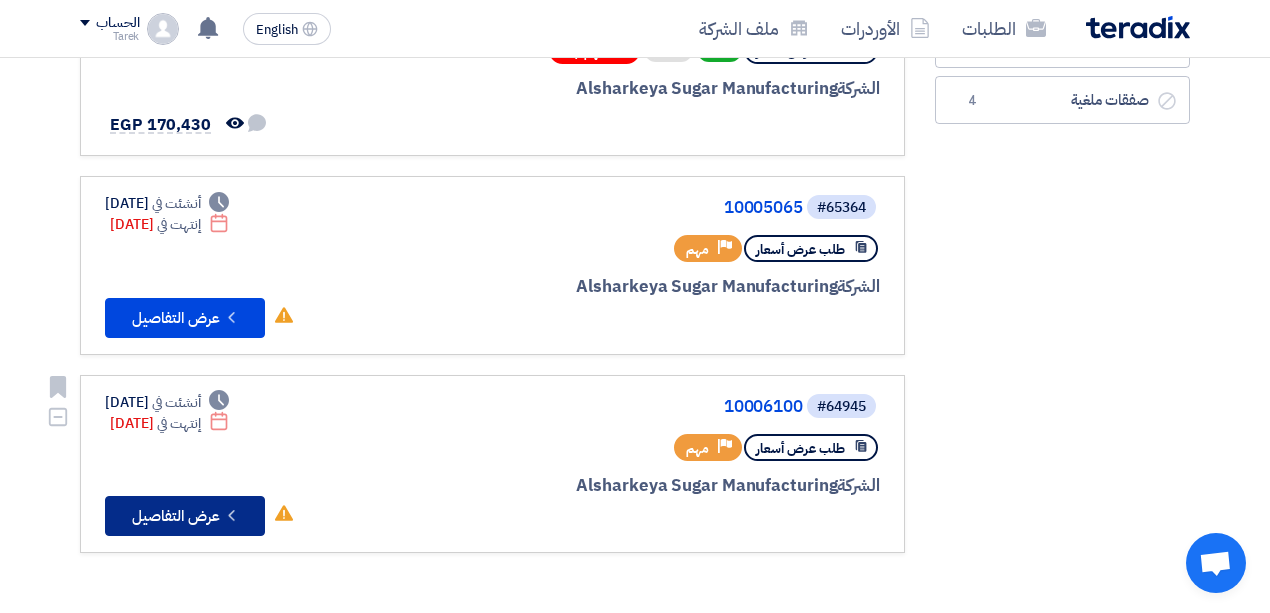 click on "Check details
عرض التفاصيل" 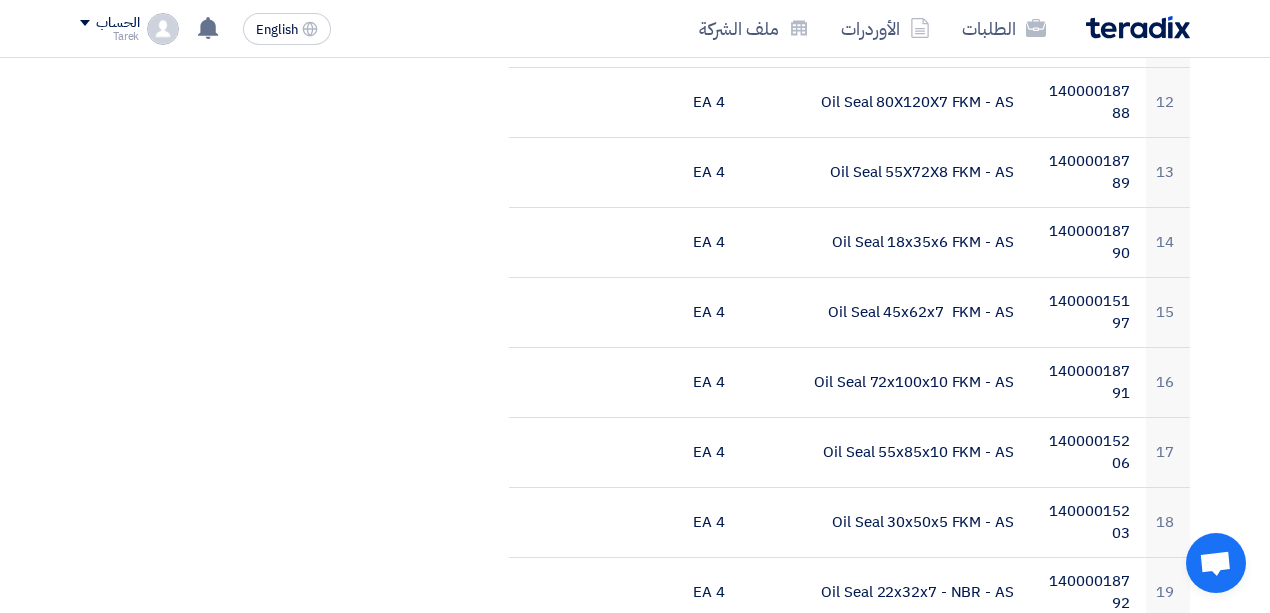 scroll, scrollTop: 1800, scrollLeft: 0, axis: vertical 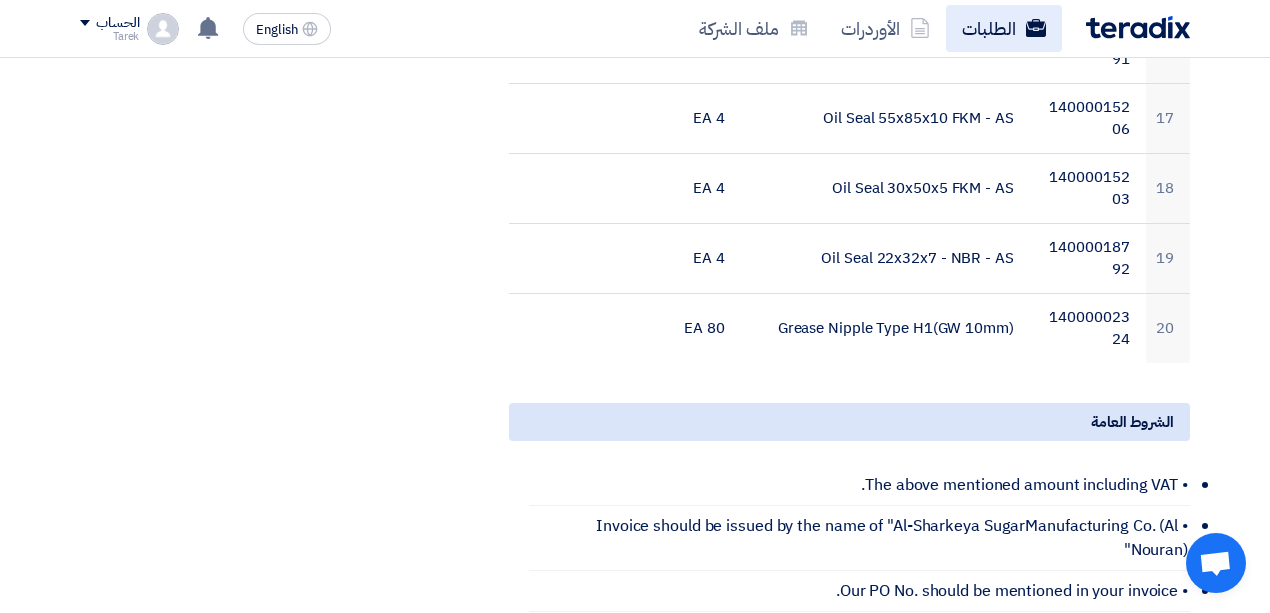 click on "الطلبات" 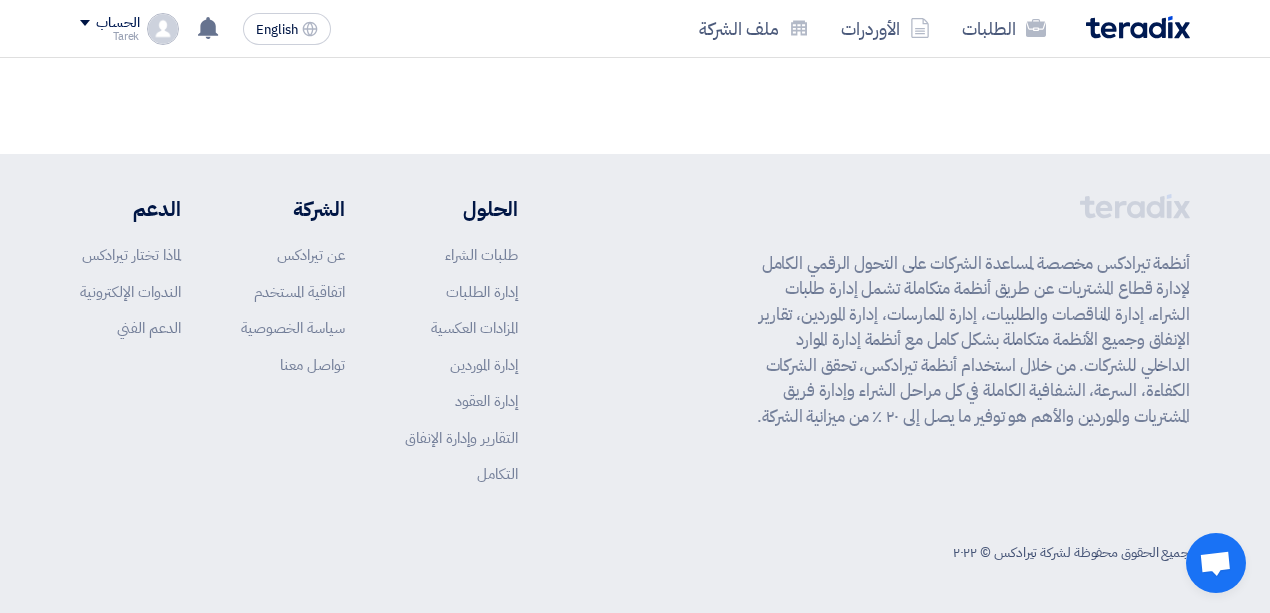 scroll, scrollTop: 0, scrollLeft: 0, axis: both 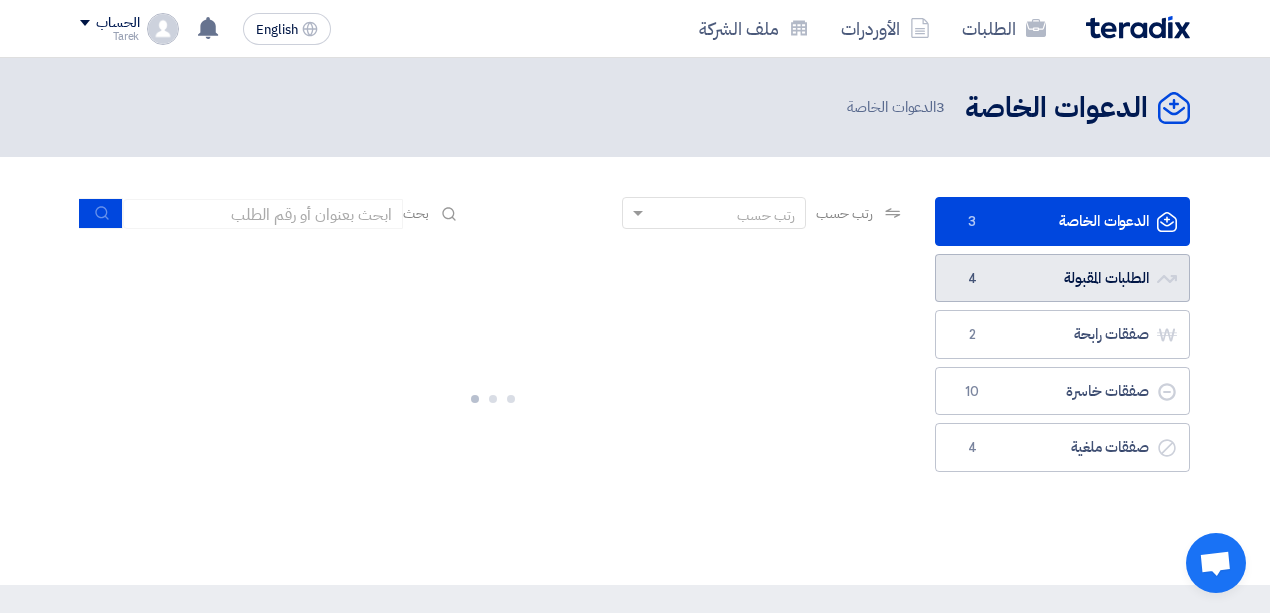 click on "4" 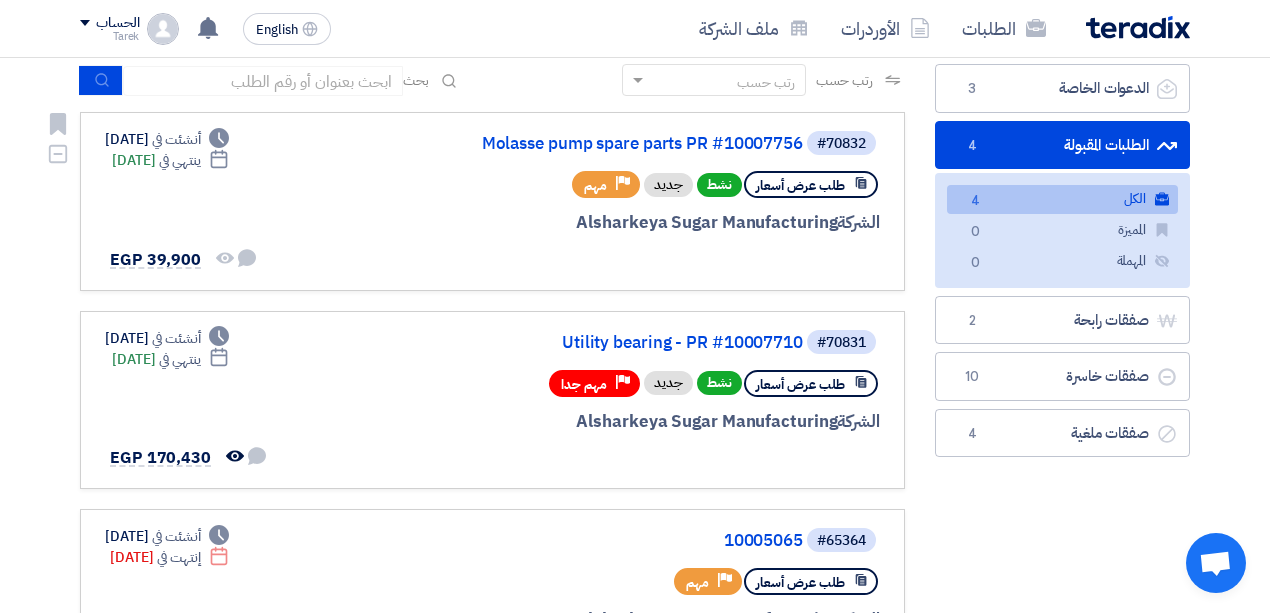 scroll, scrollTop: 0, scrollLeft: 0, axis: both 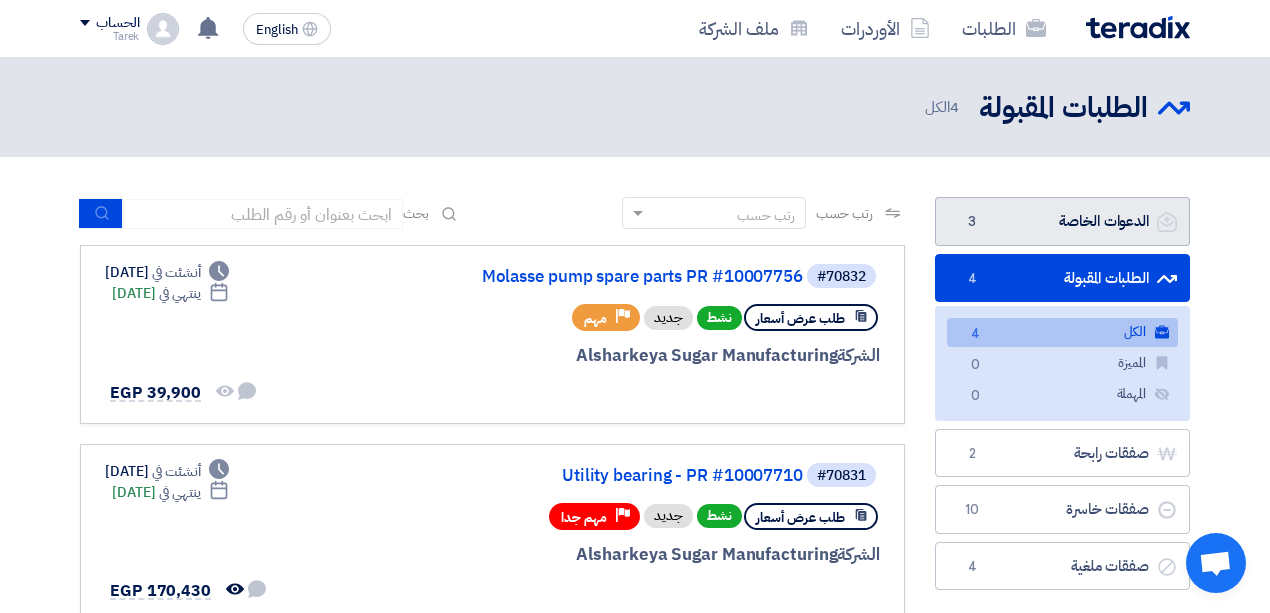 click on "الدعوات الخاصة
الدعوات الخاصة
3" 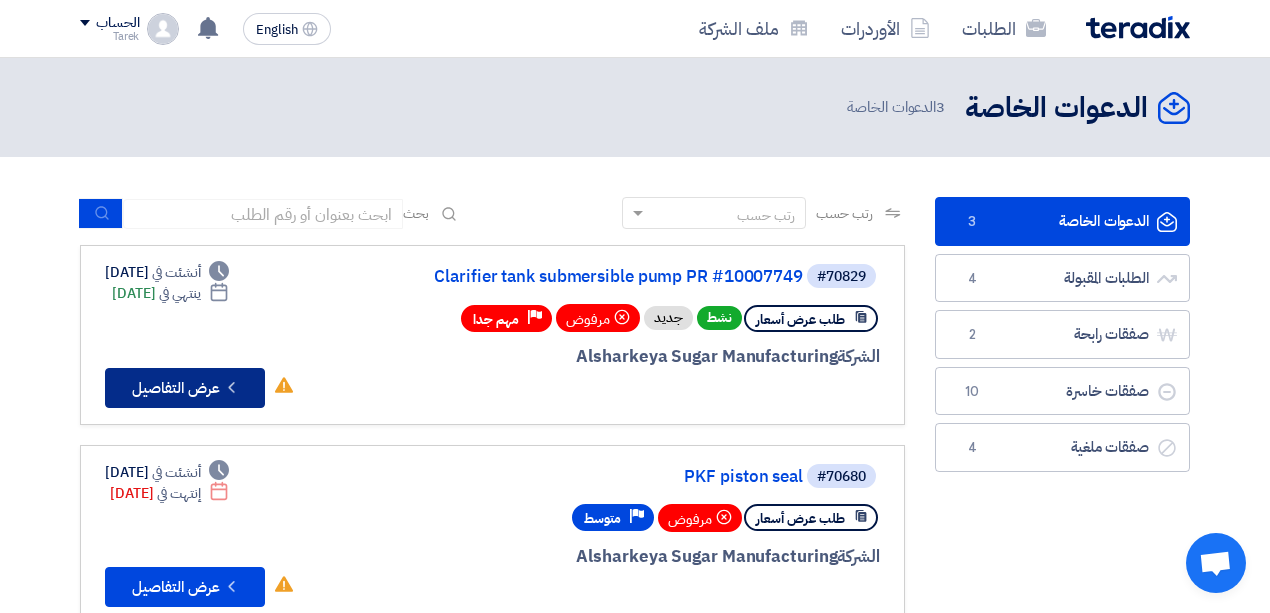 click on "Check details
عرض التفاصيل" 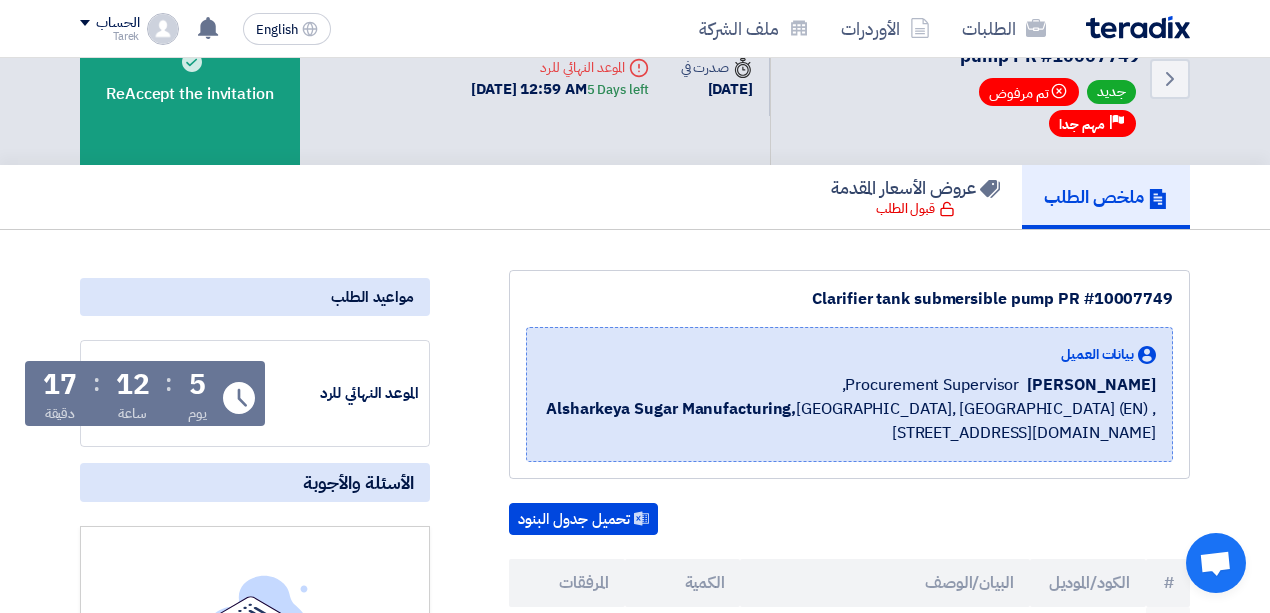 scroll, scrollTop: 0, scrollLeft: 0, axis: both 